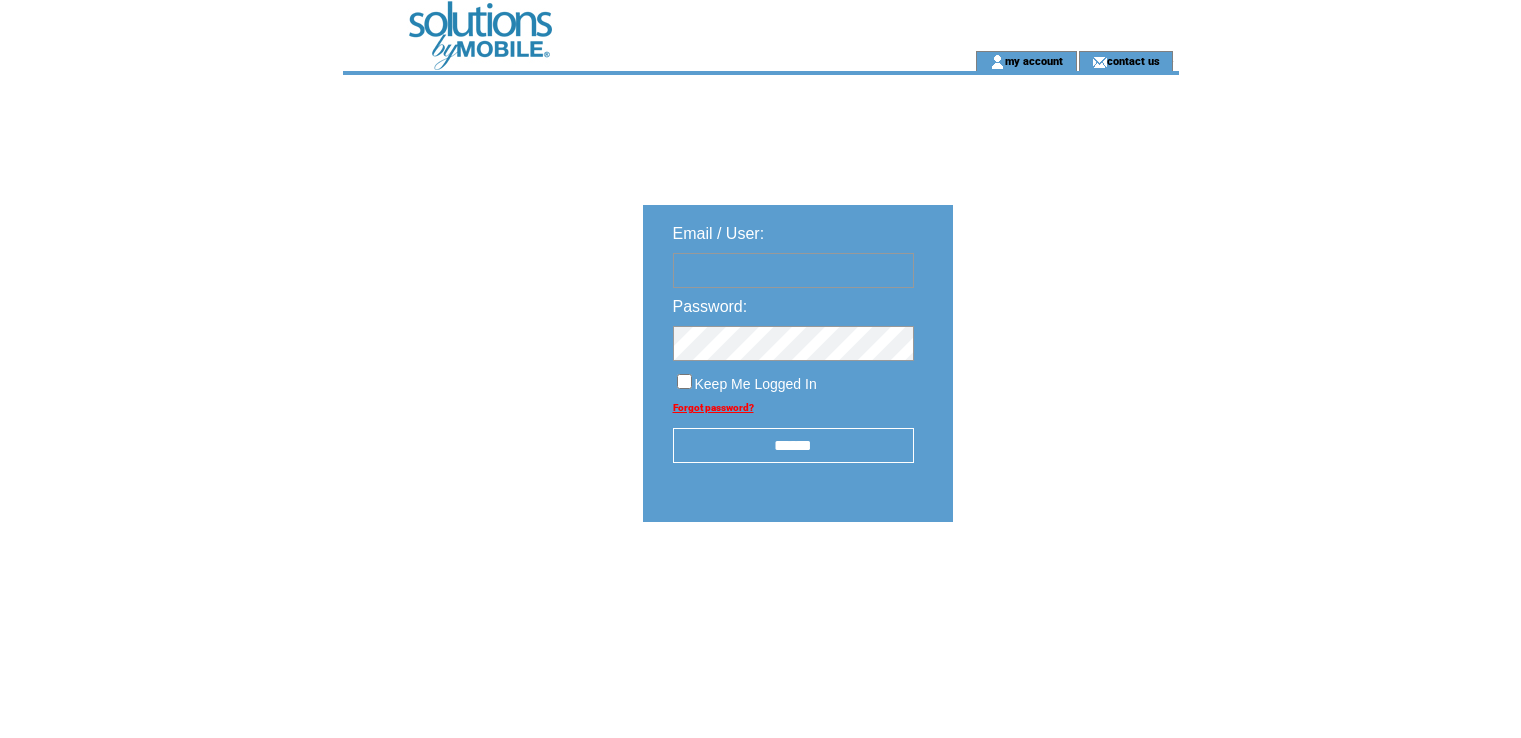 scroll, scrollTop: 0, scrollLeft: 0, axis: both 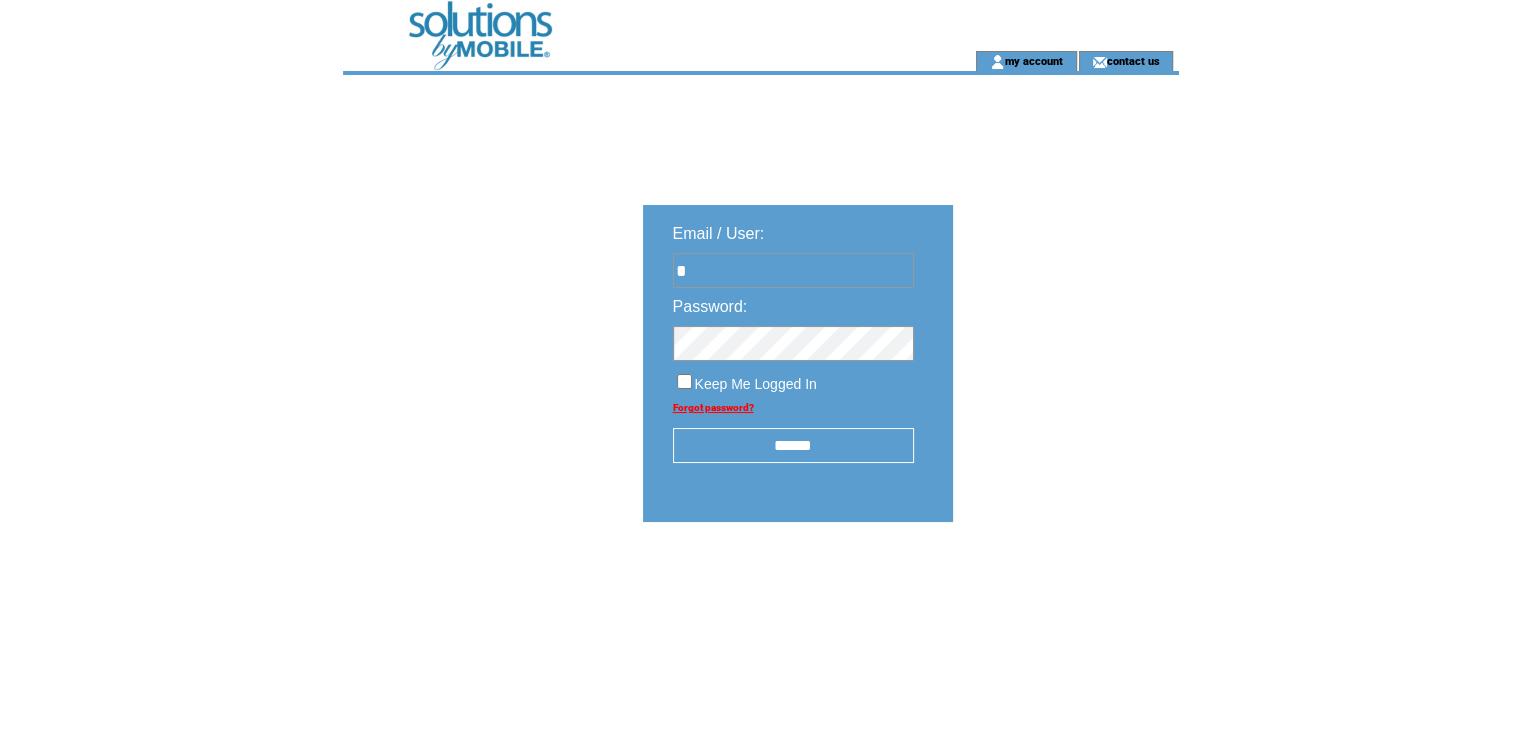 type on "**********" 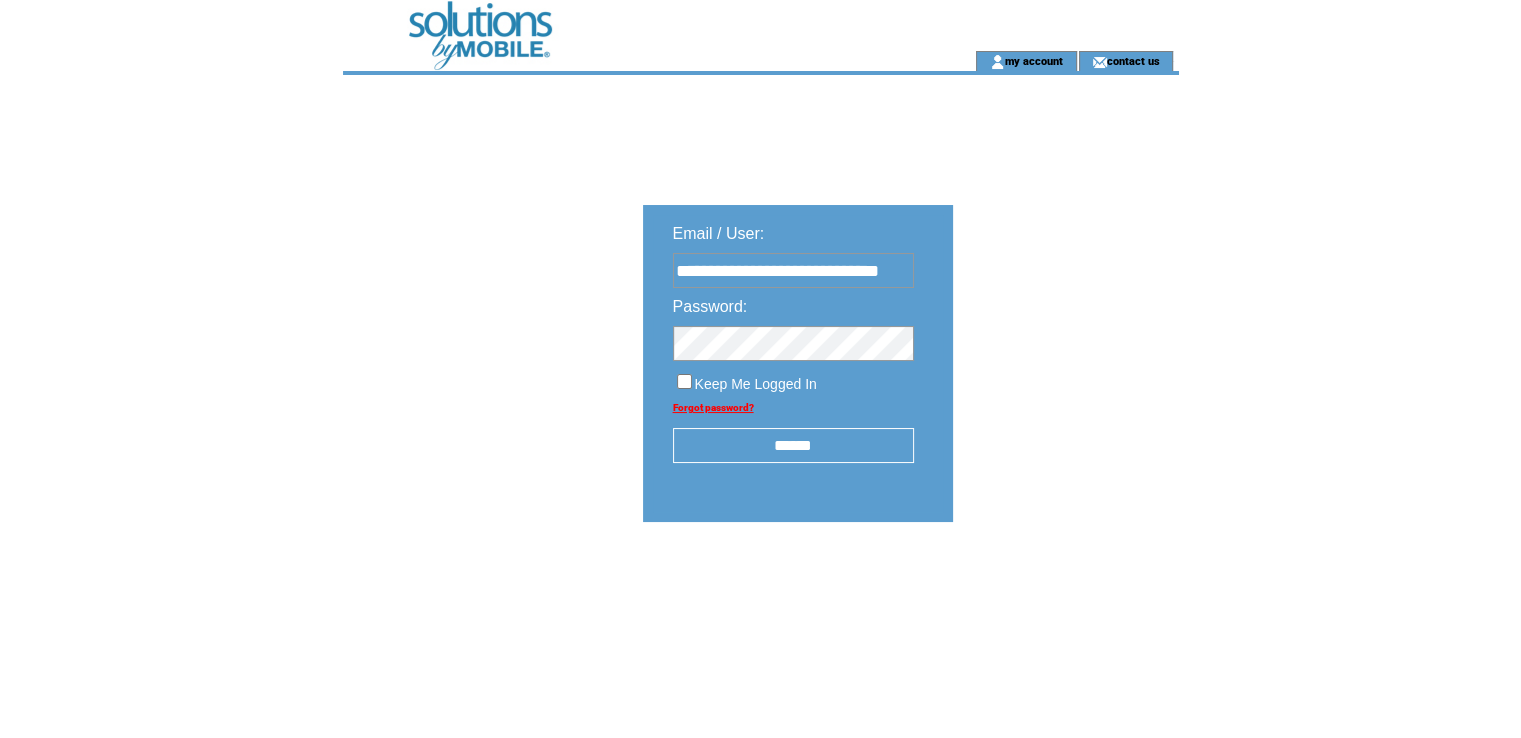 click on "******" at bounding box center [793, 445] 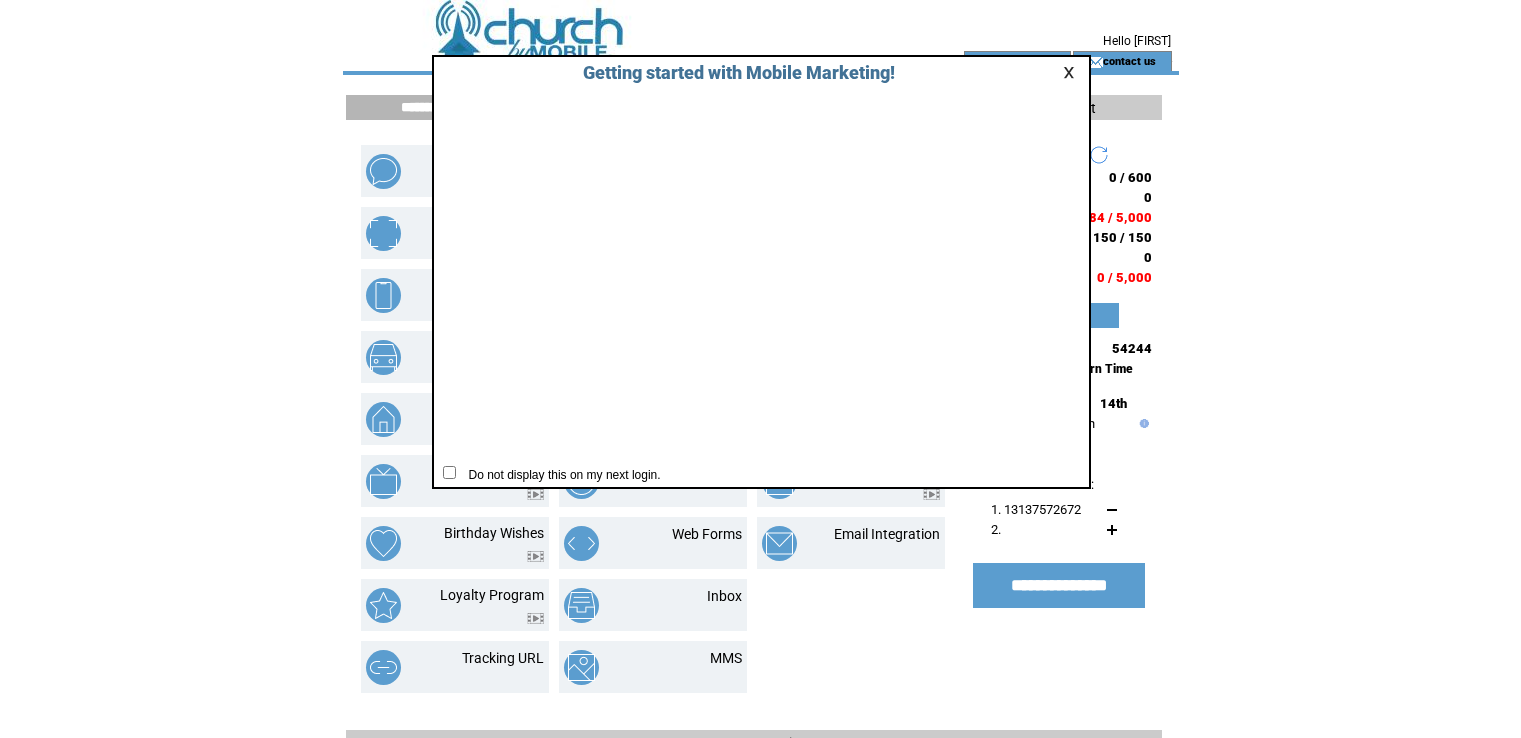 scroll, scrollTop: 0, scrollLeft: 0, axis: both 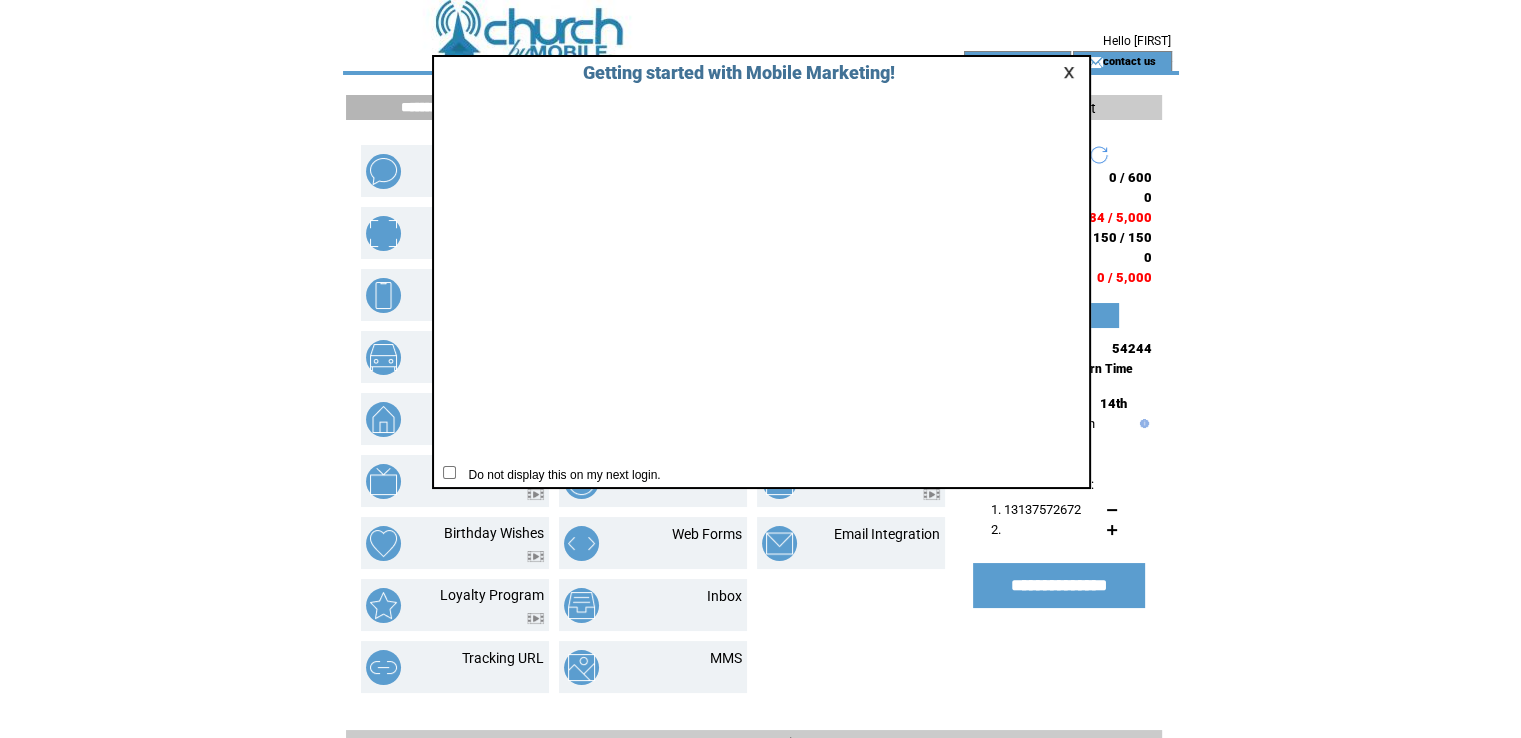 click at bounding box center (1072, 72) 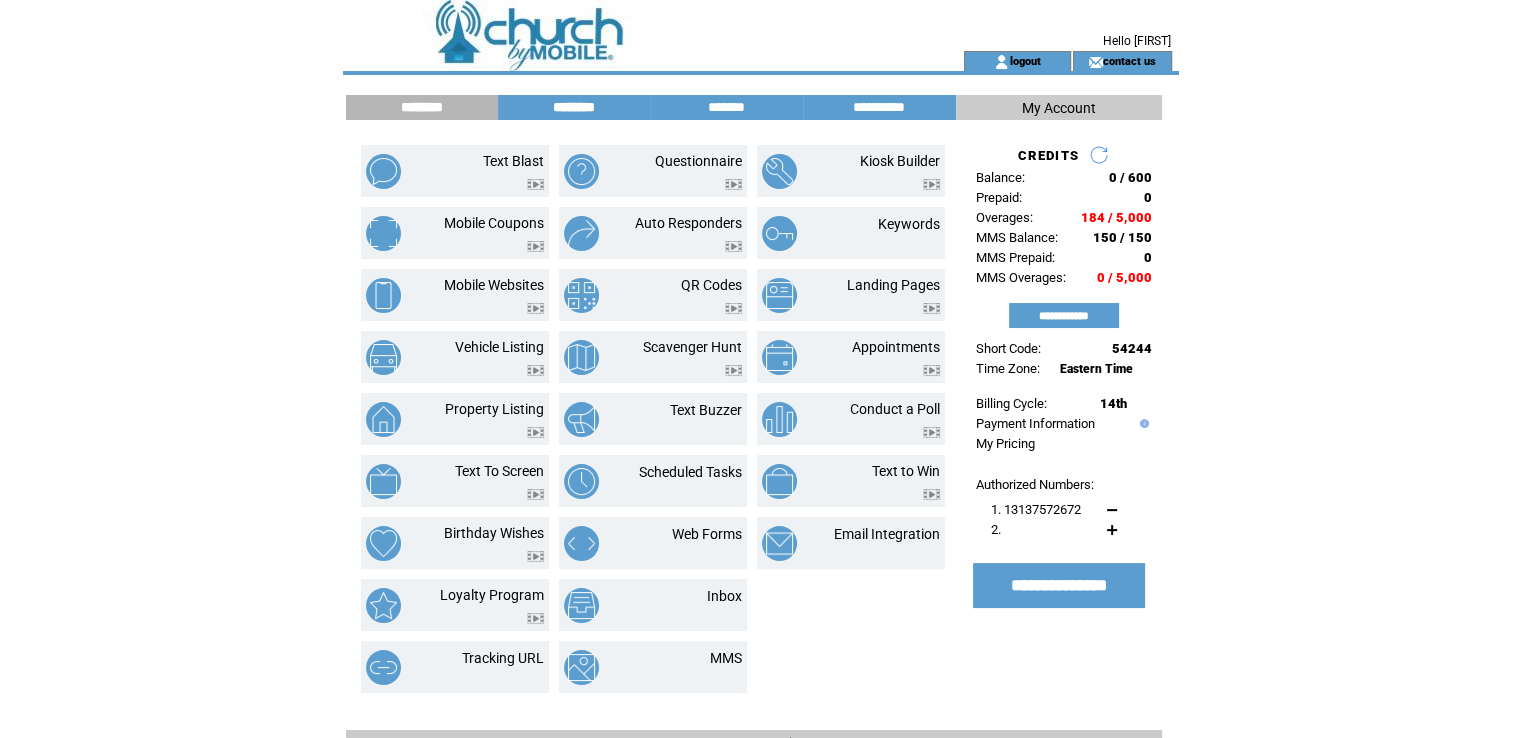 click on "********" at bounding box center [574, 107] 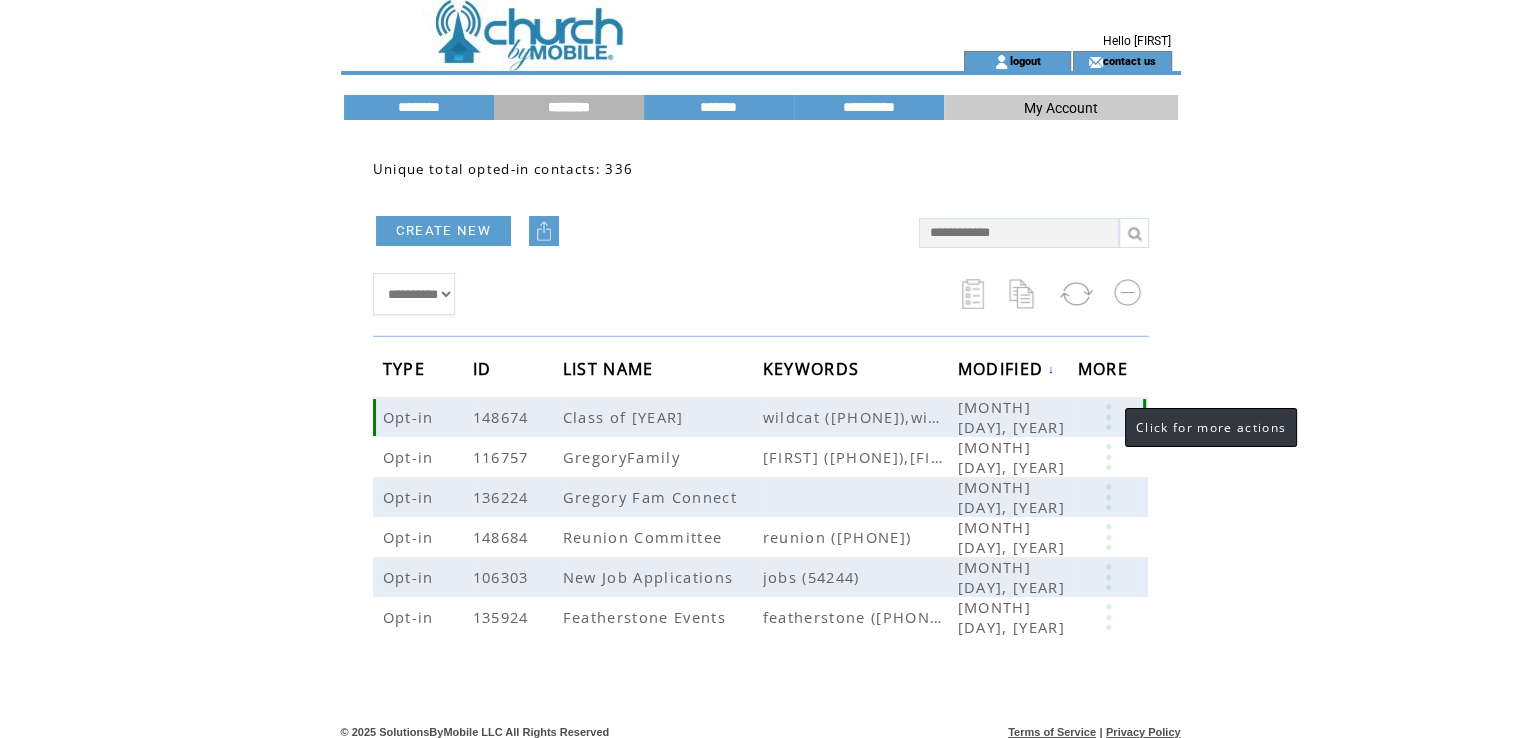 click at bounding box center (1108, 417) 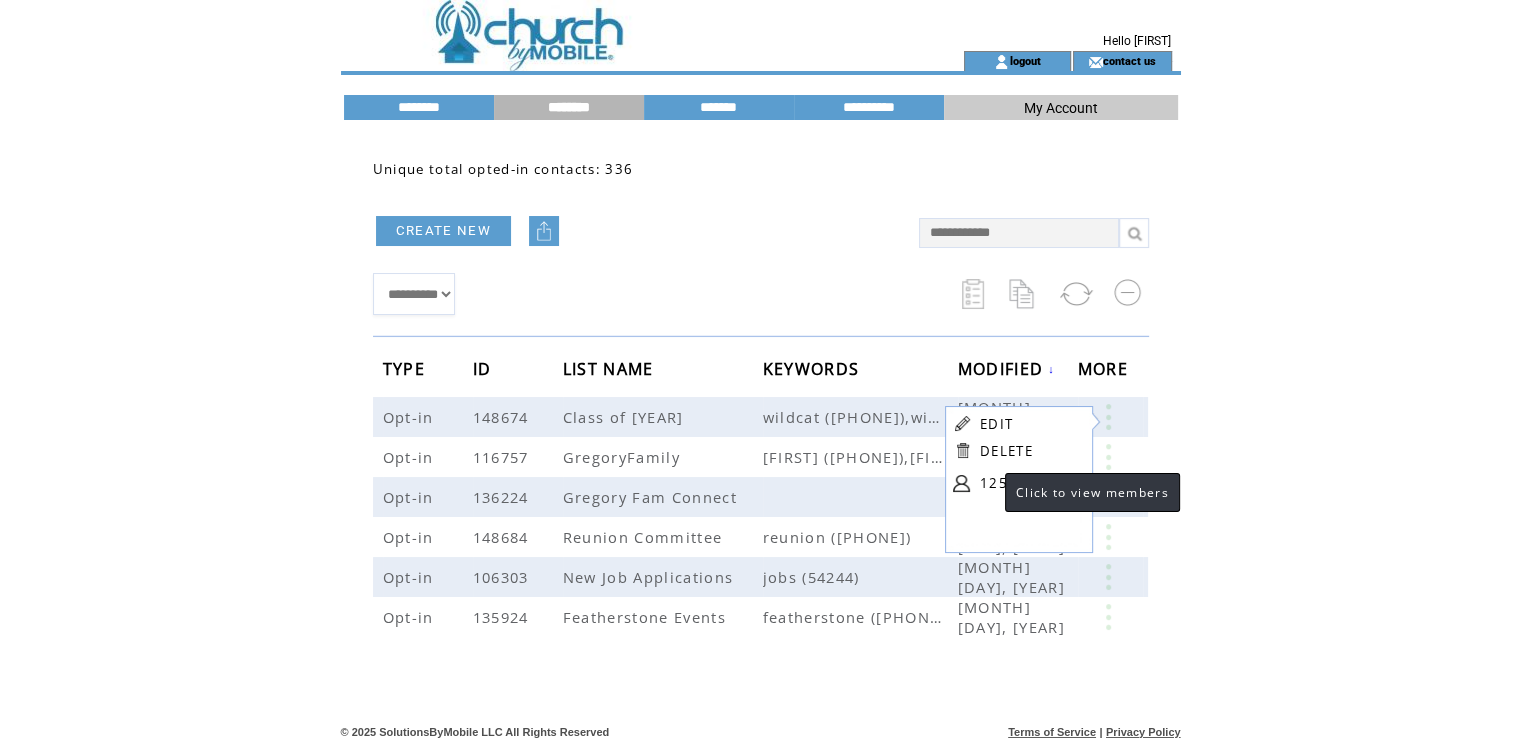 click on "125" at bounding box center [1030, 483] 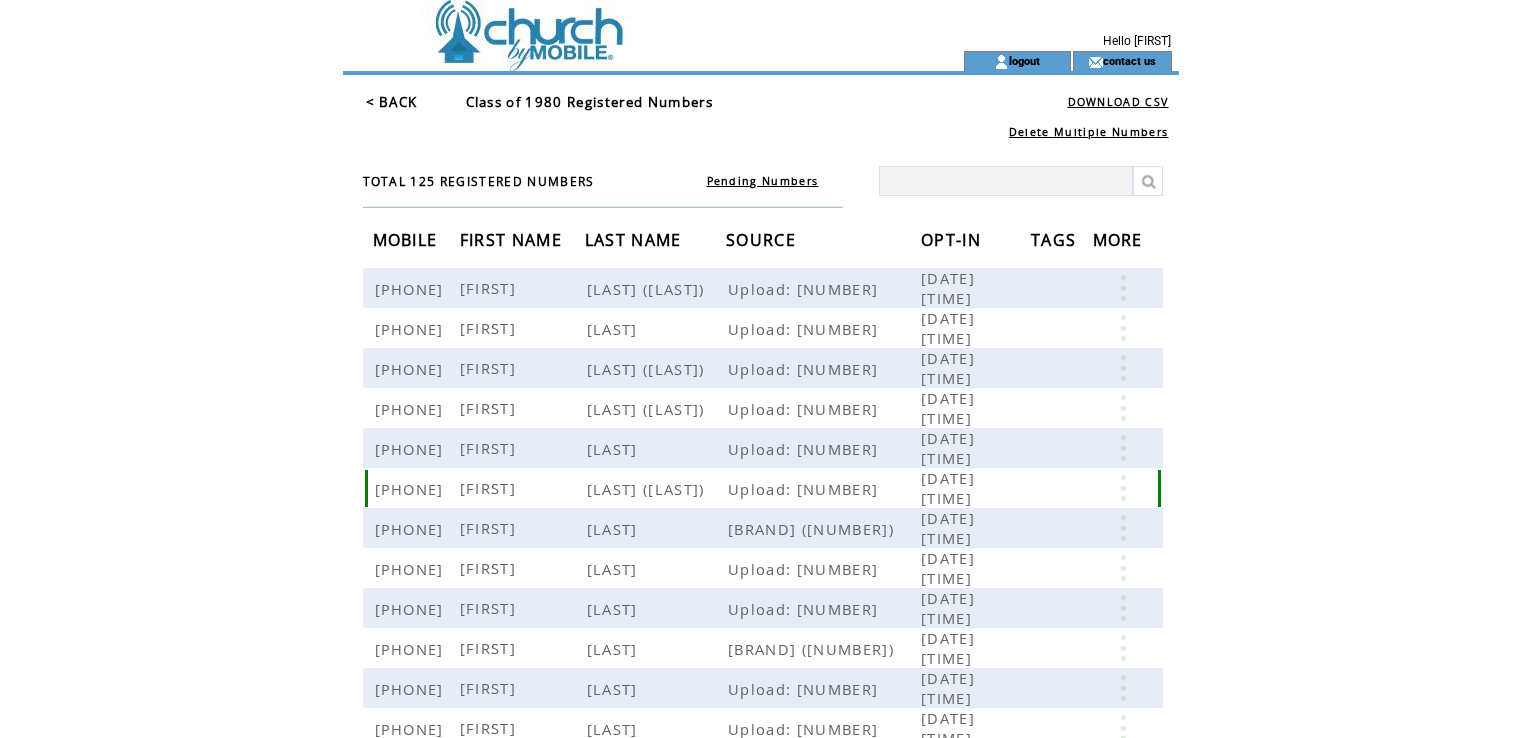 scroll, scrollTop: 0, scrollLeft: 0, axis: both 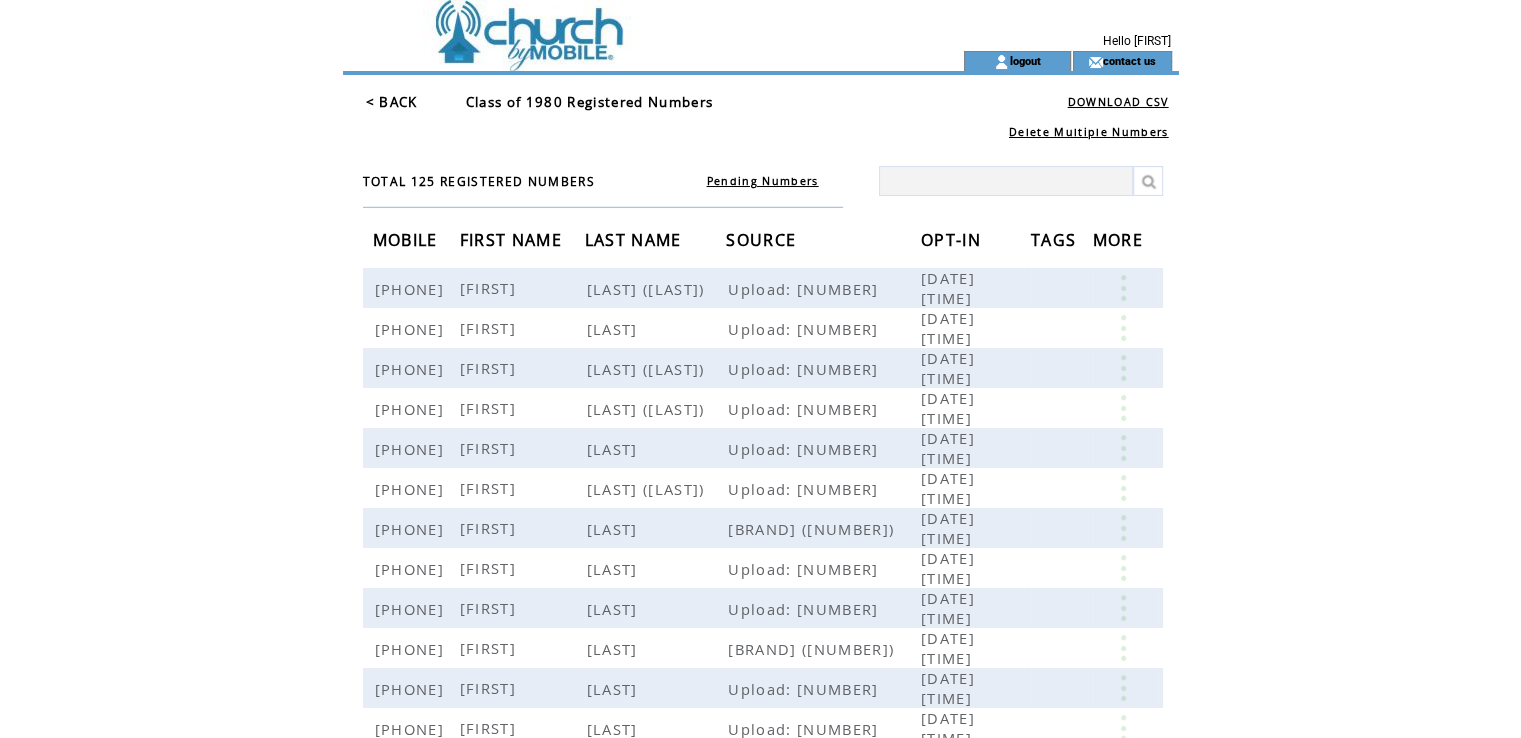 click on "LAST NAME" at bounding box center [636, 242] 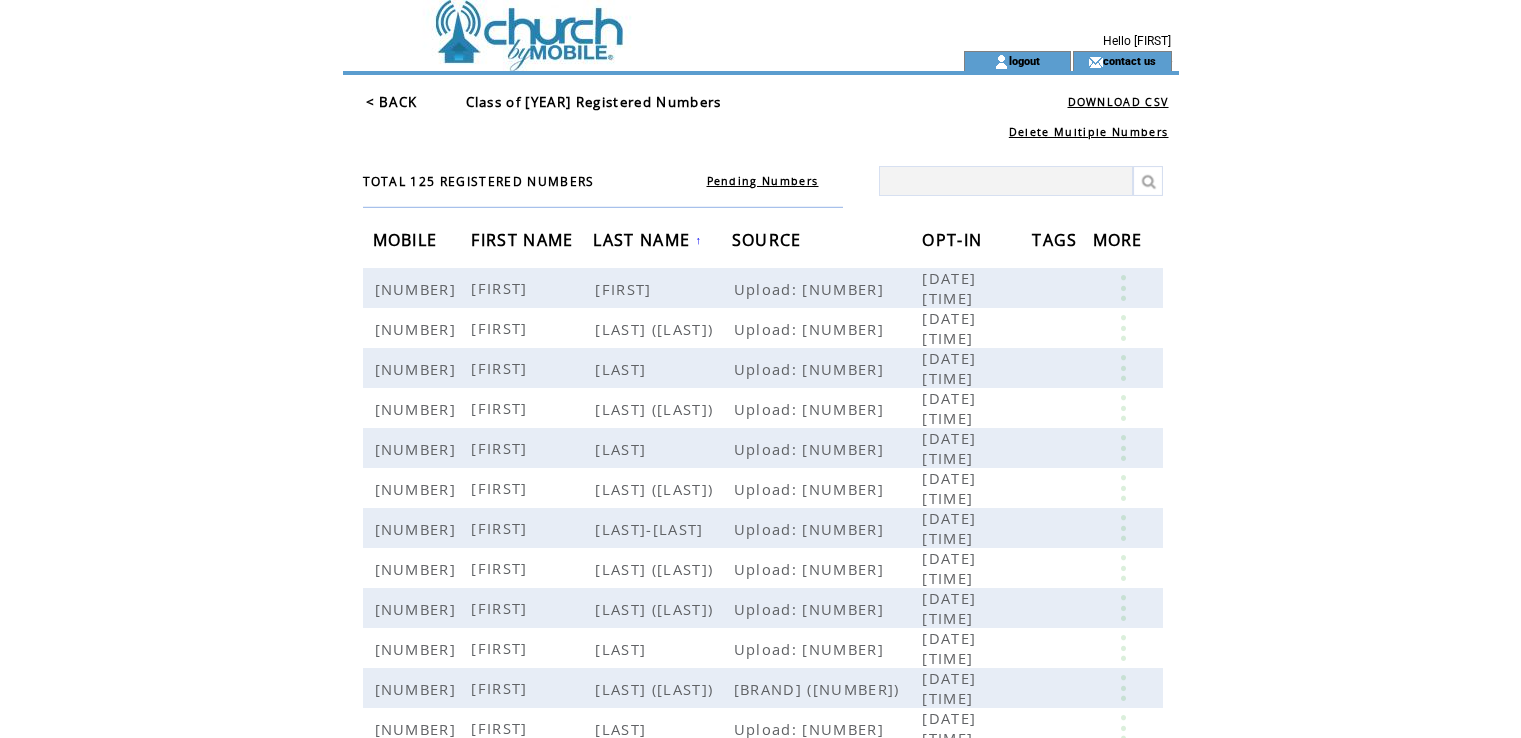scroll, scrollTop: 0, scrollLeft: 0, axis: both 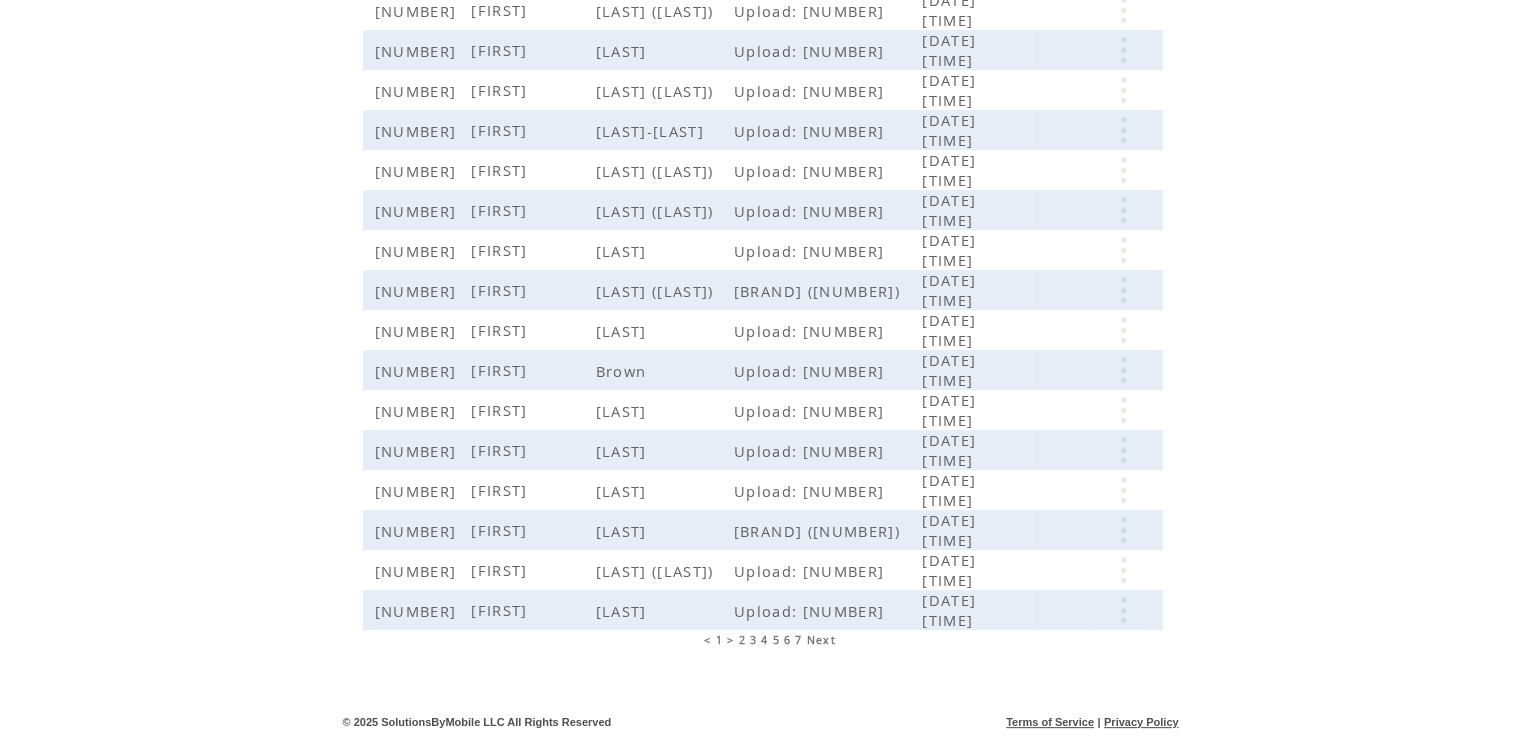 click on "3" at bounding box center (753, 640) 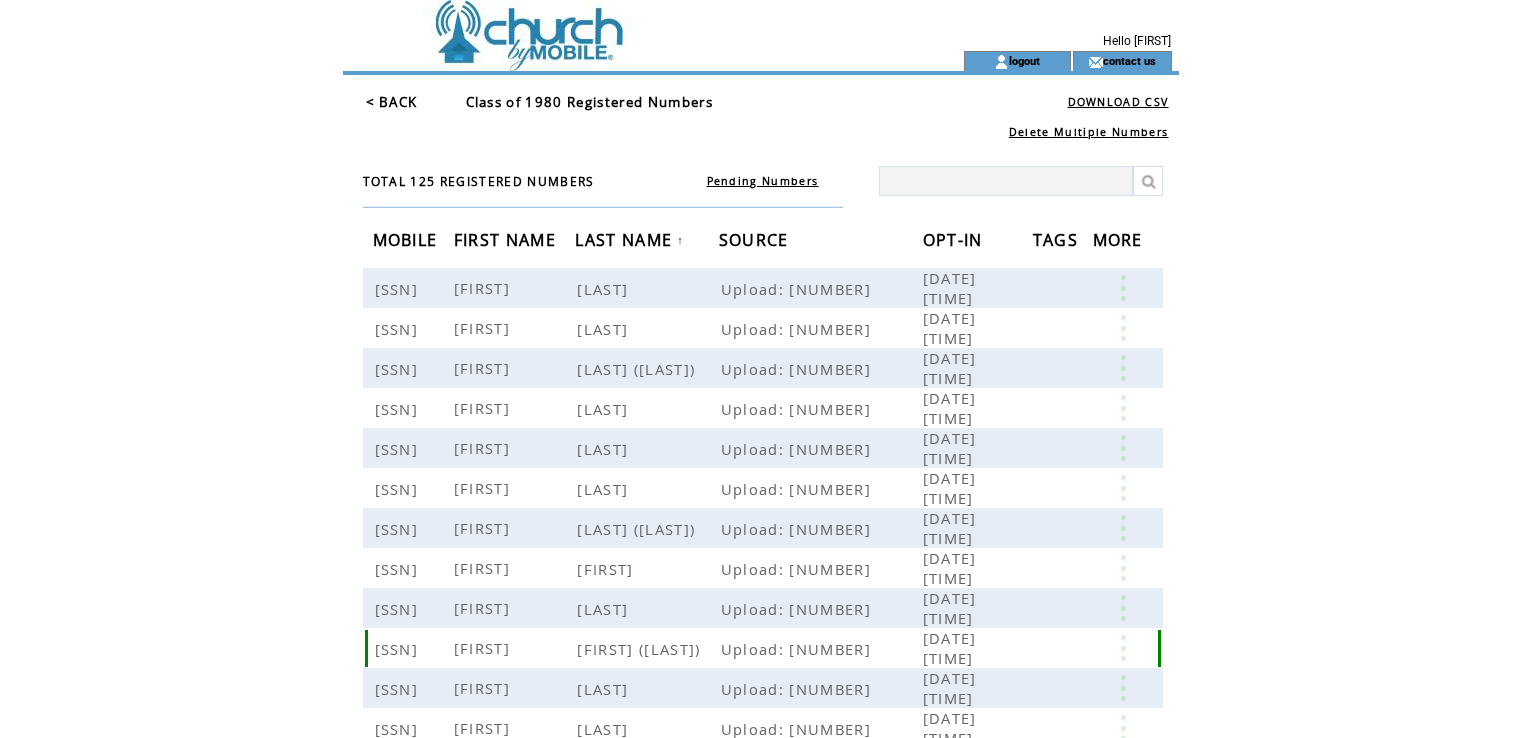 scroll, scrollTop: 0, scrollLeft: 0, axis: both 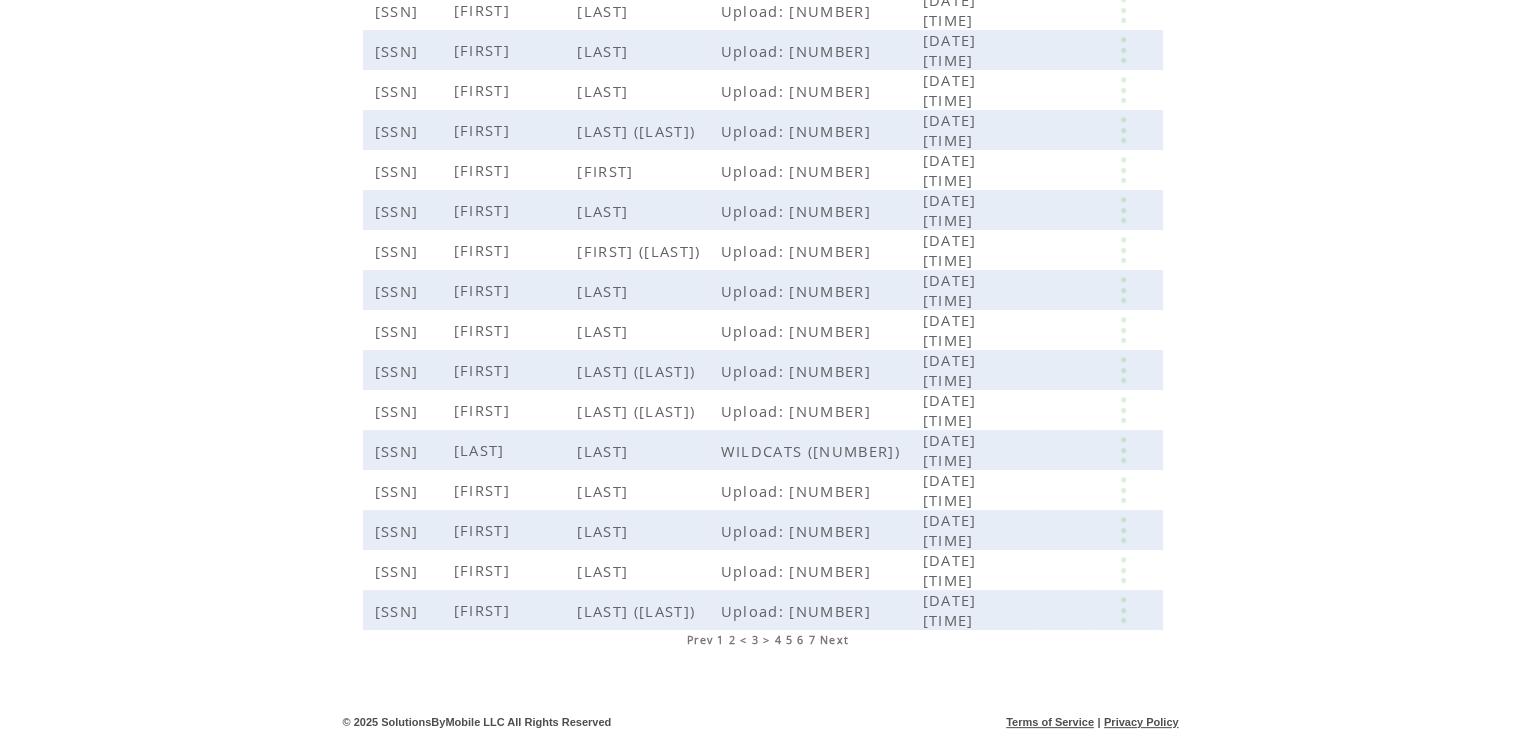 click on "6" at bounding box center (800, 640) 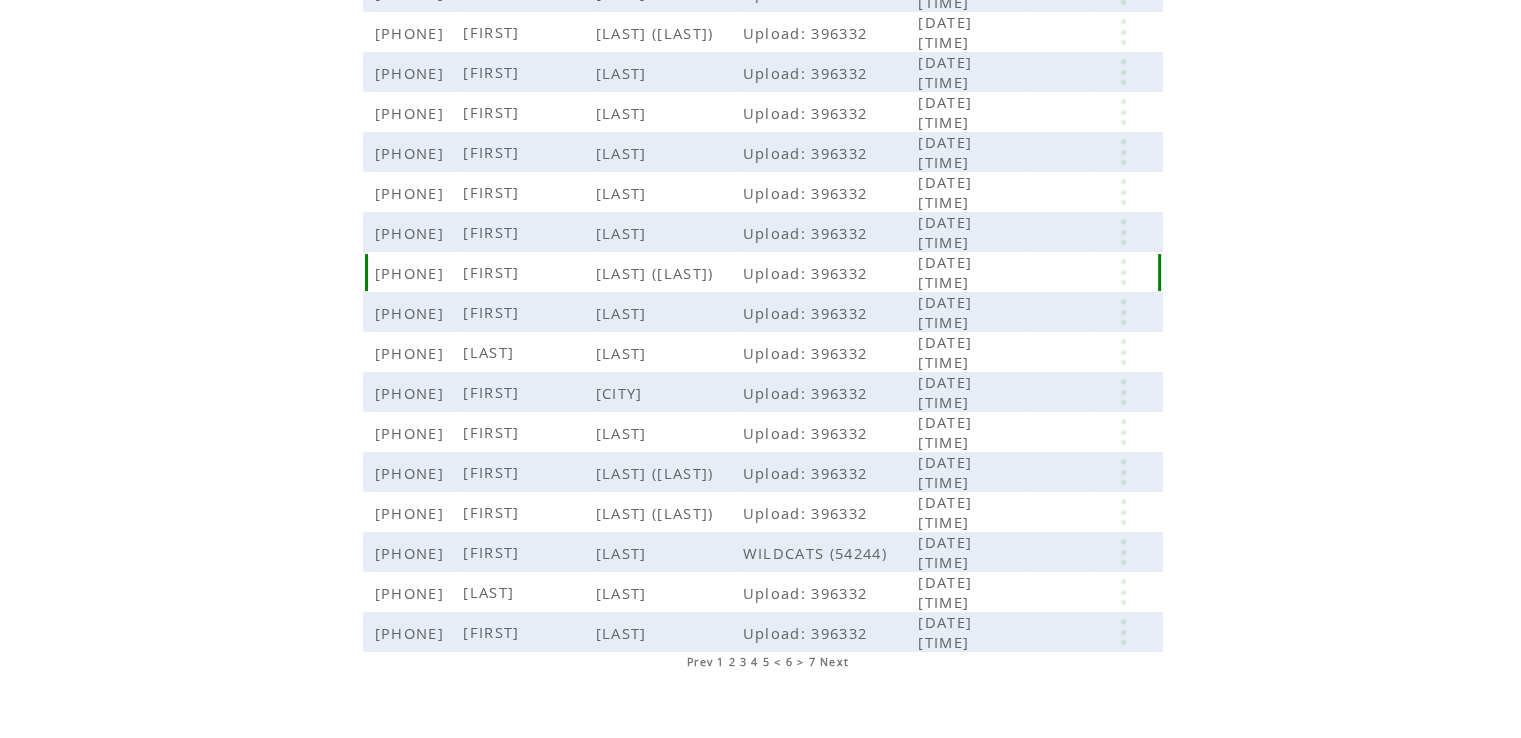 scroll, scrollTop: 398, scrollLeft: 0, axis: vertical 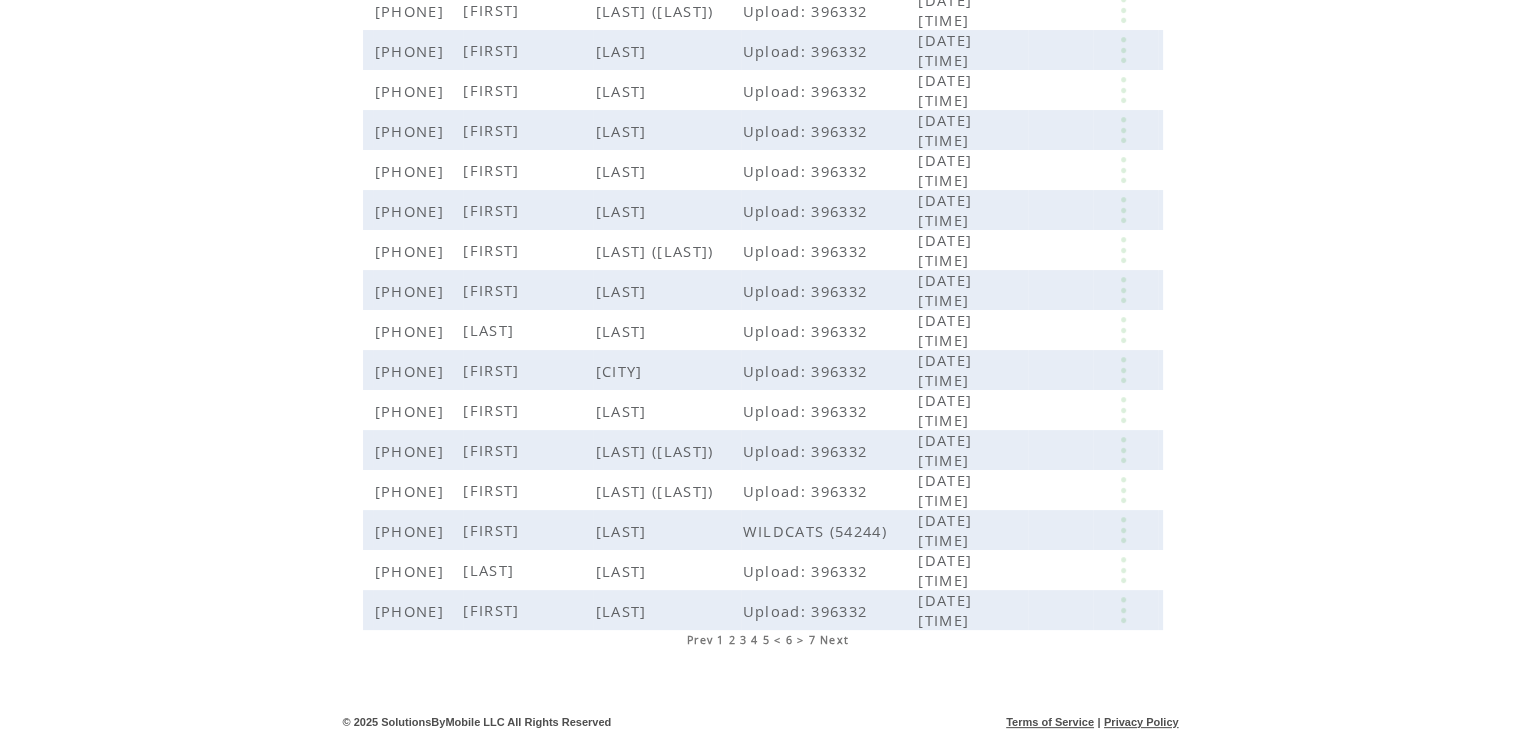 click on "5" at bounding box center [766, 640] 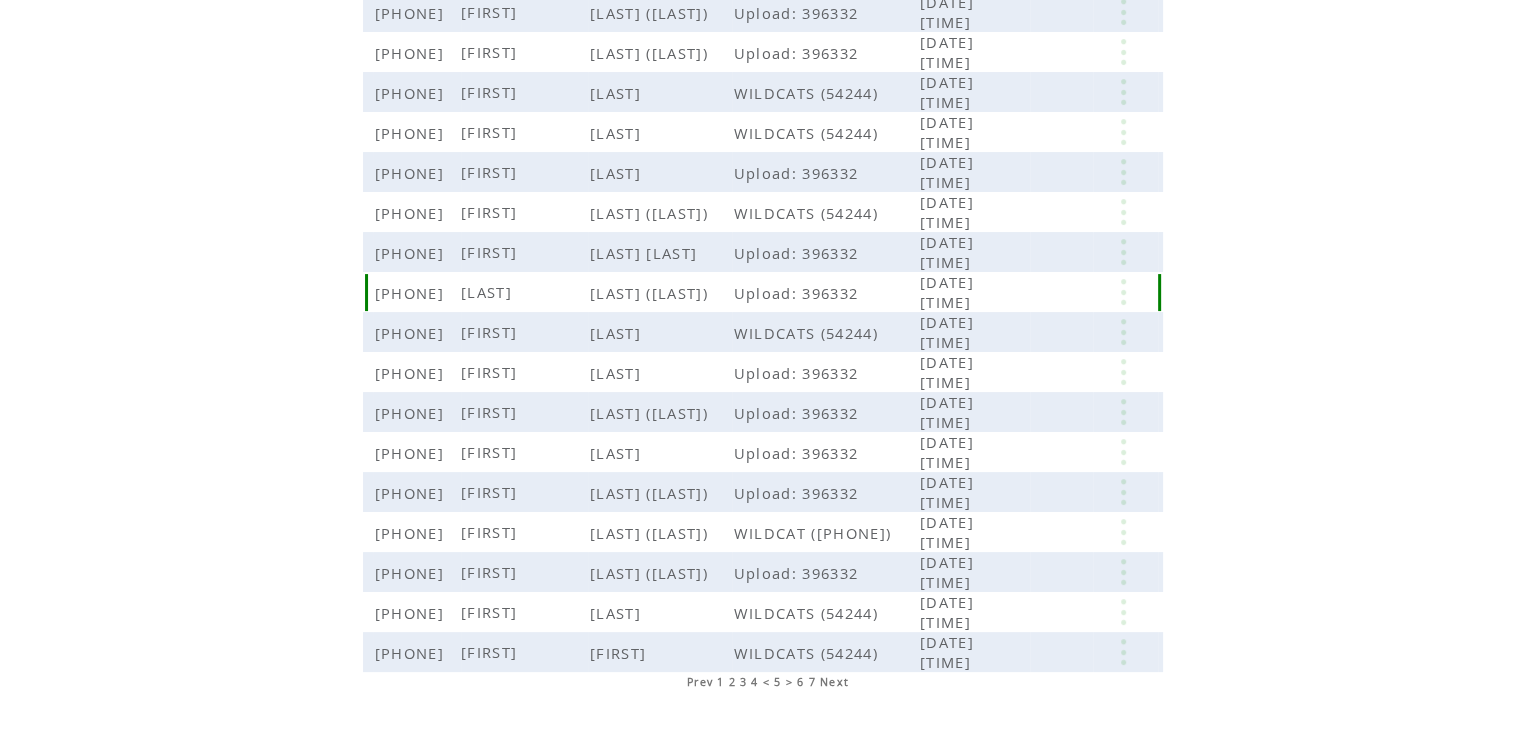 scroll, scrollTop: 398, scrollLeft: 0, axis: vertical 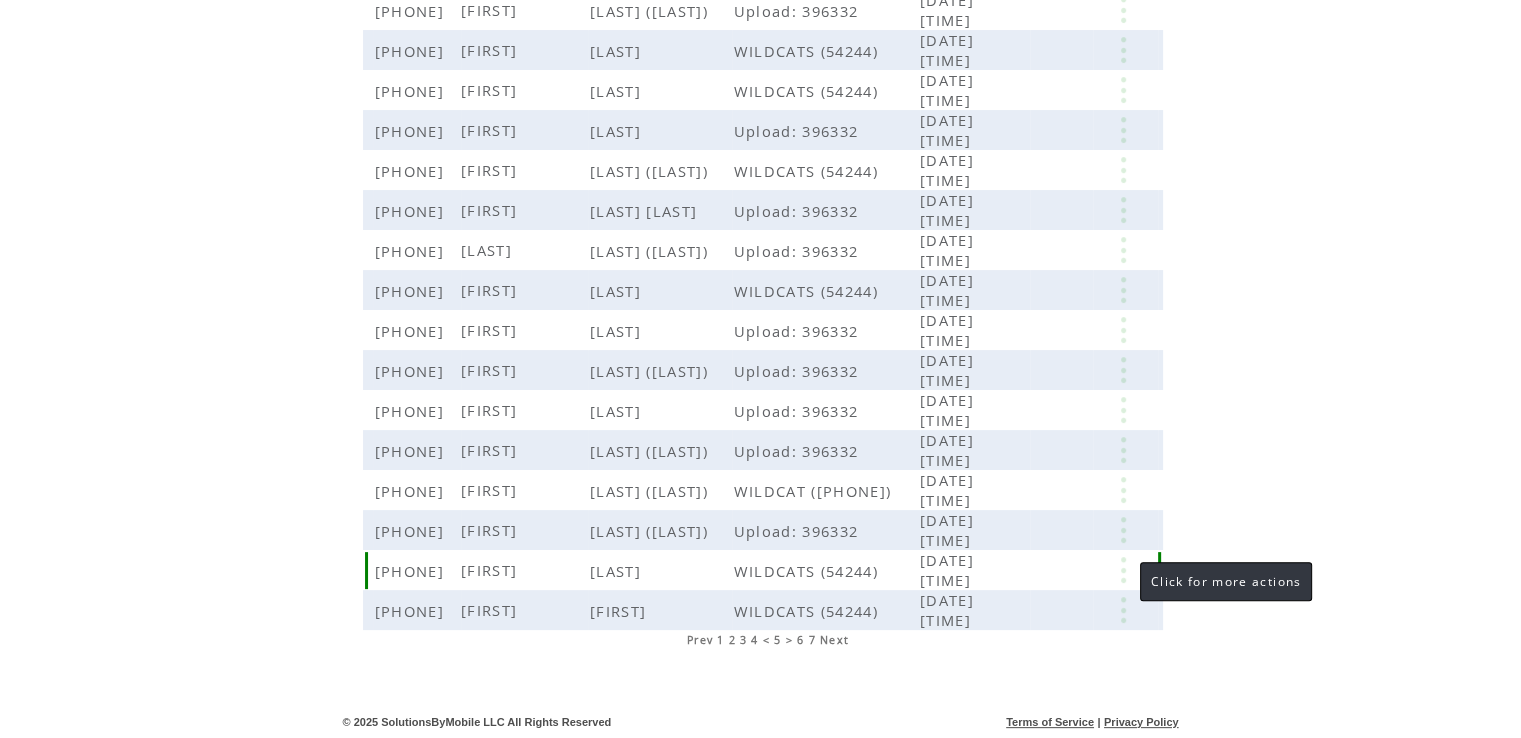 click at bounding box center [1123, 570] 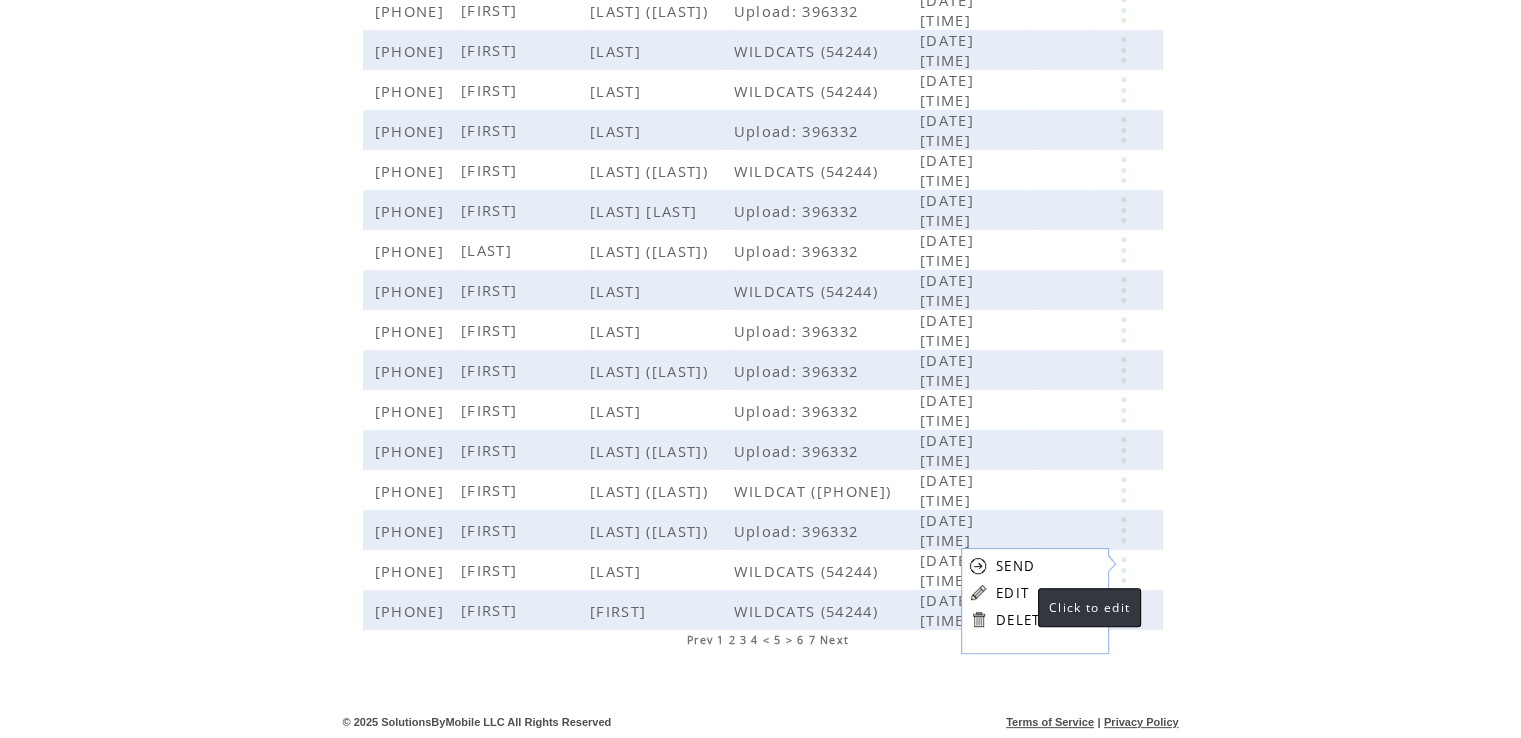 click on "EDIT" at bounding box center [1012, 593] 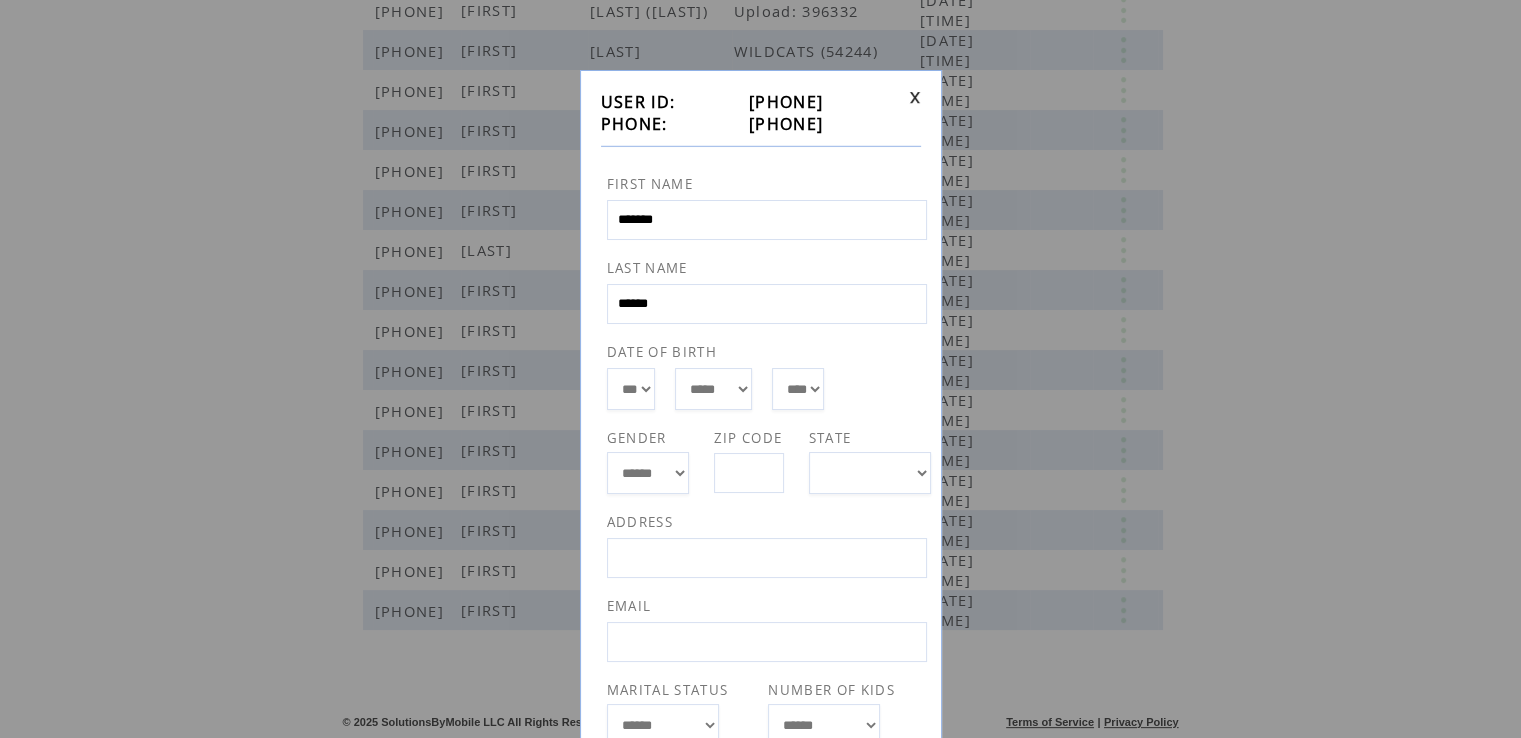 click at bounding box center (915, 97) 